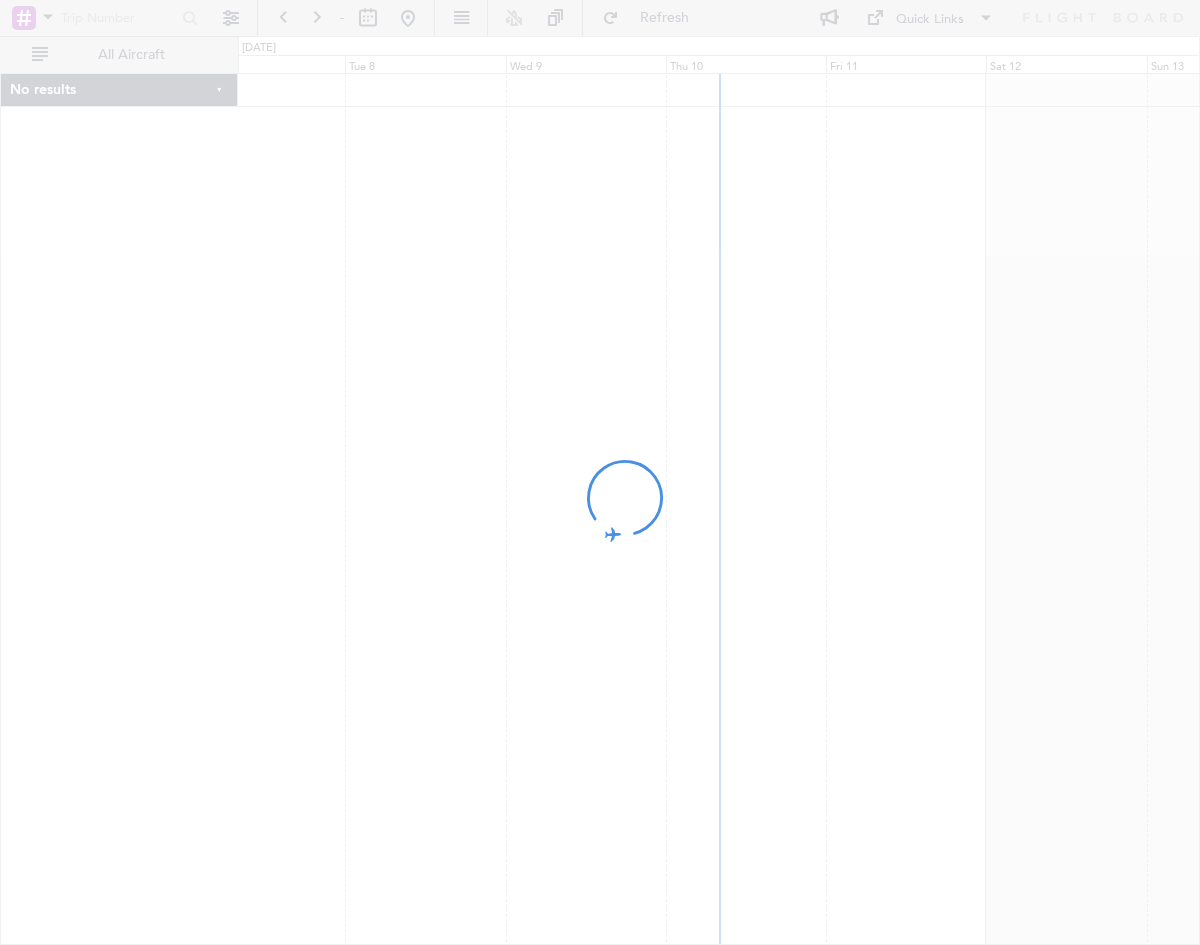 scroll, scrollTop: 0, scrollLeft: 0, axis: both 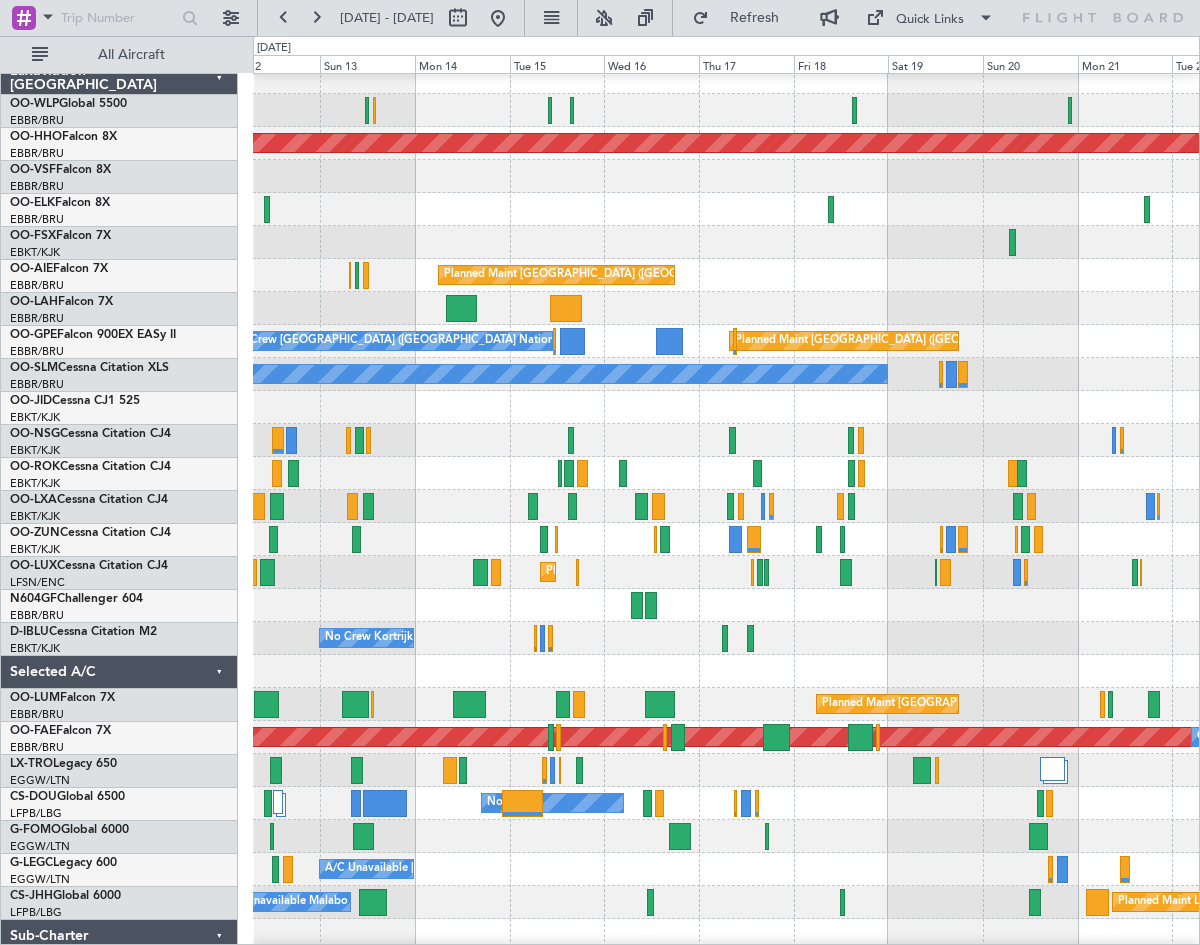 click on "Planned Maint [GEOGRAPHIC_DATA] ([GEOGRAPHIC_DATA] National)
No Crew [PERSON_NAME] ([PERSON_NAME])" 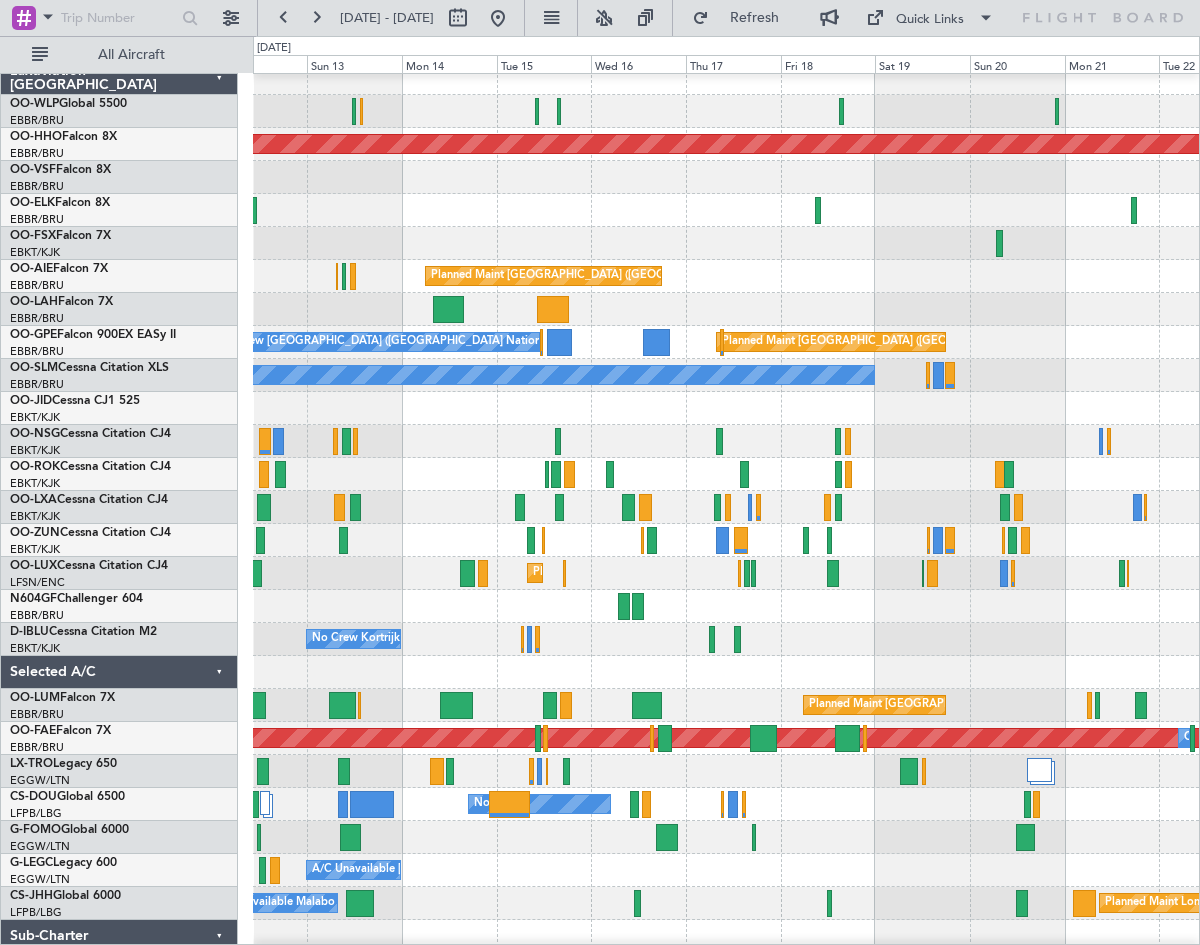 click 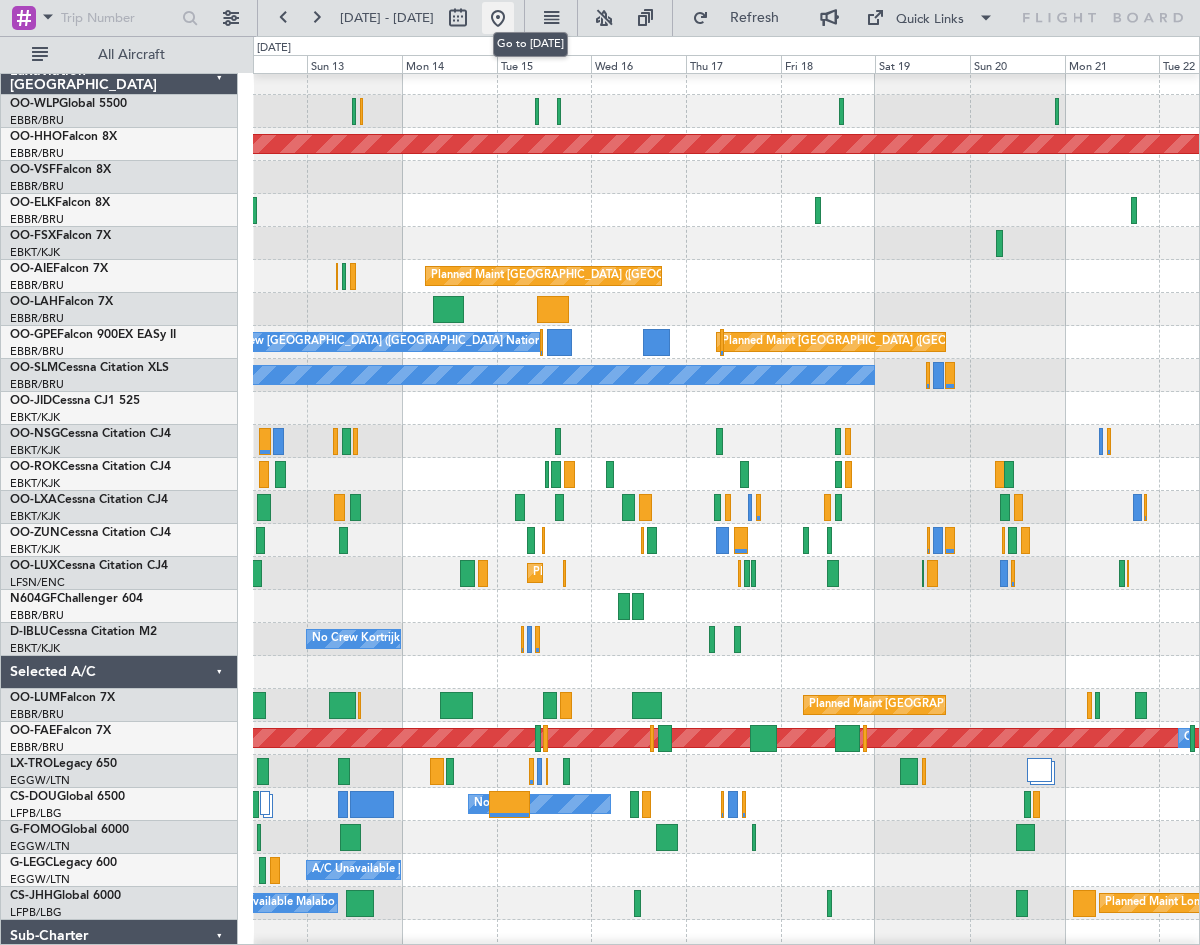click at bounding box center (498, 18) 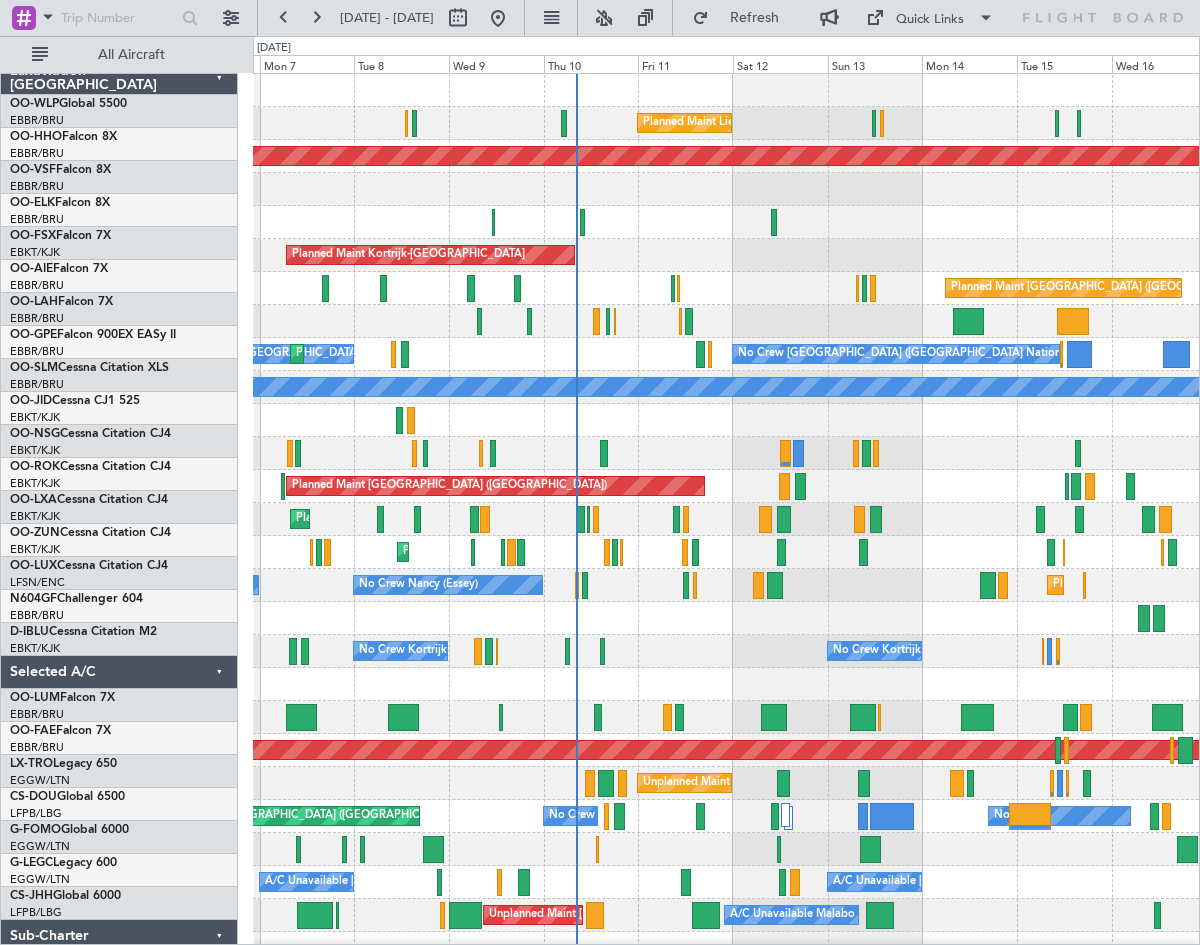 scroll, scrollTop: 0, scrollLeft: 0, axis: both 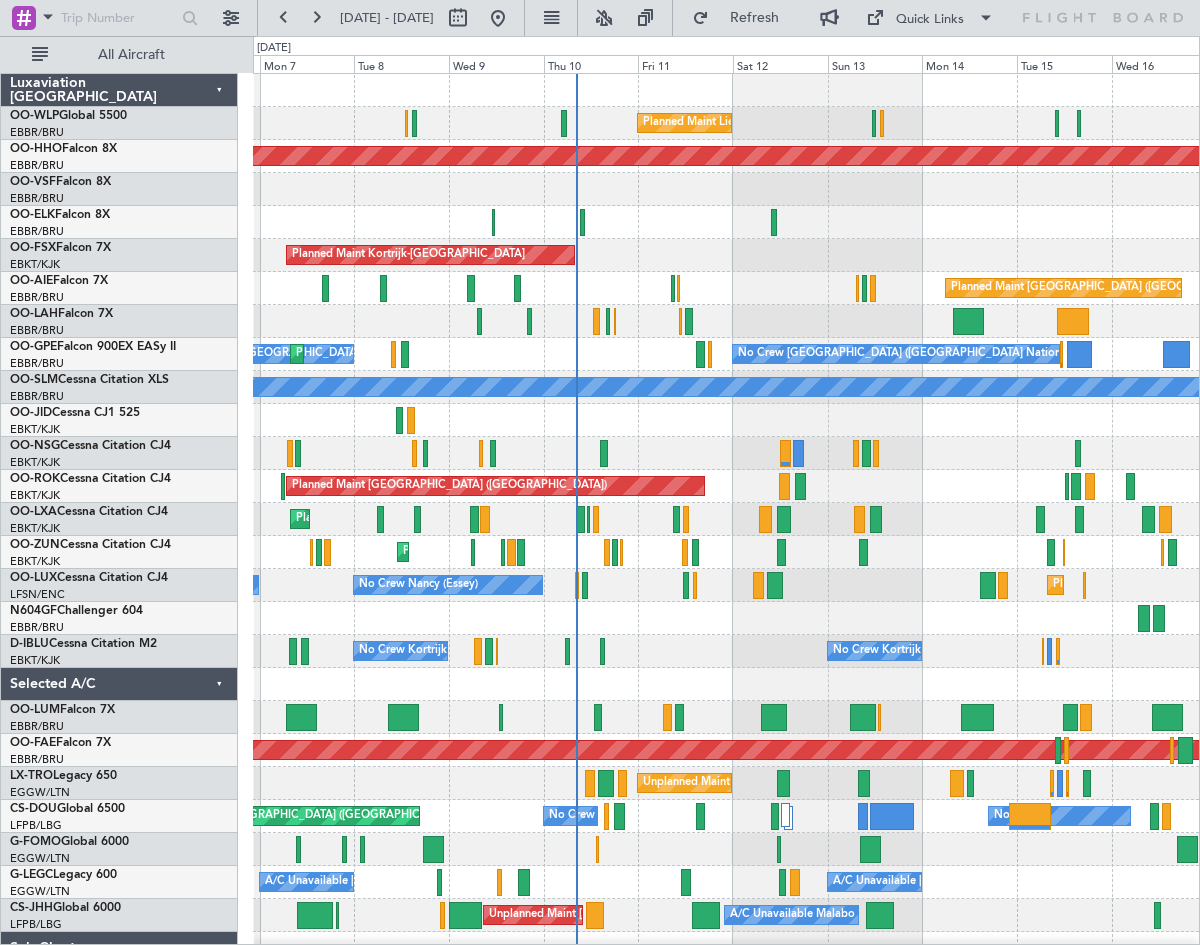 click 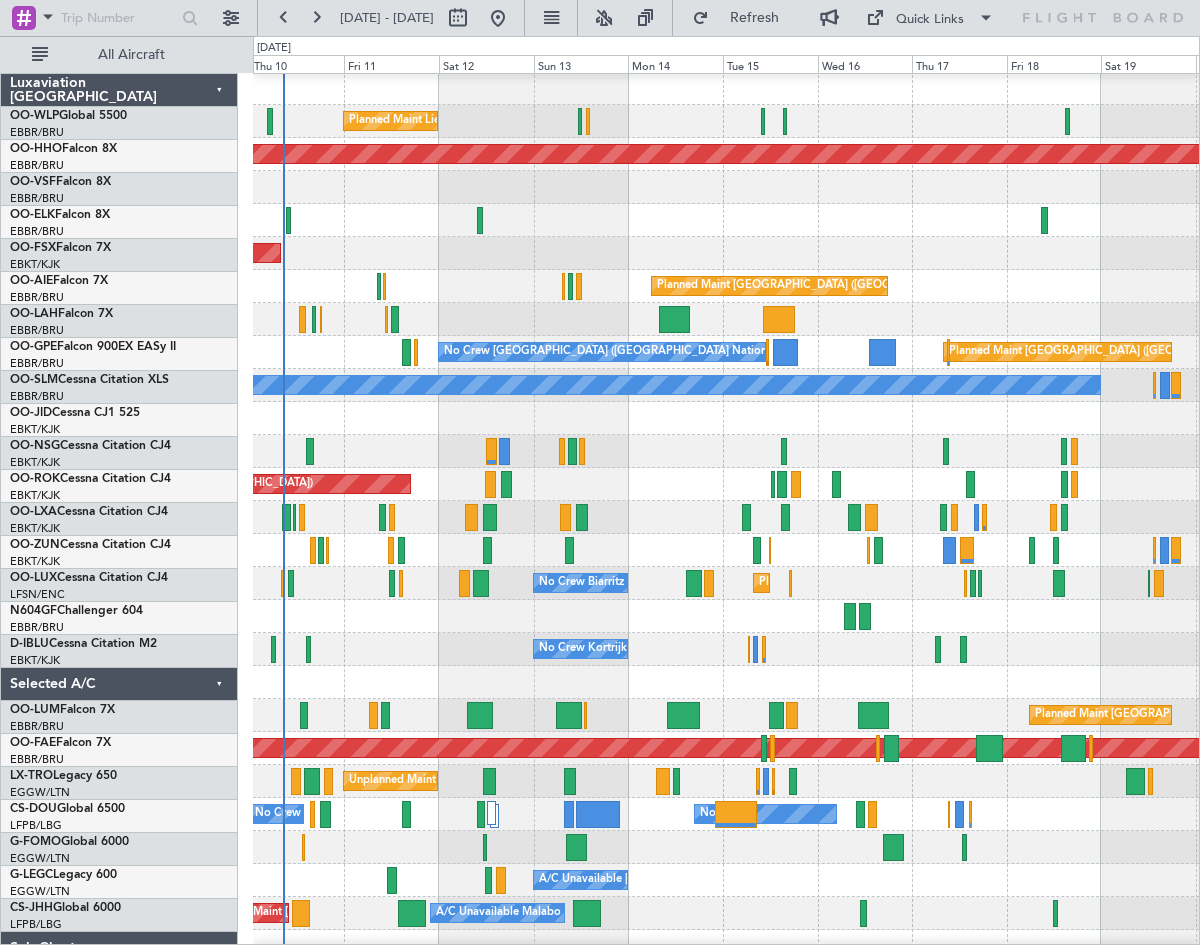 scroll, scrollTop: 4, scrollLeft: 0, axis: vertical 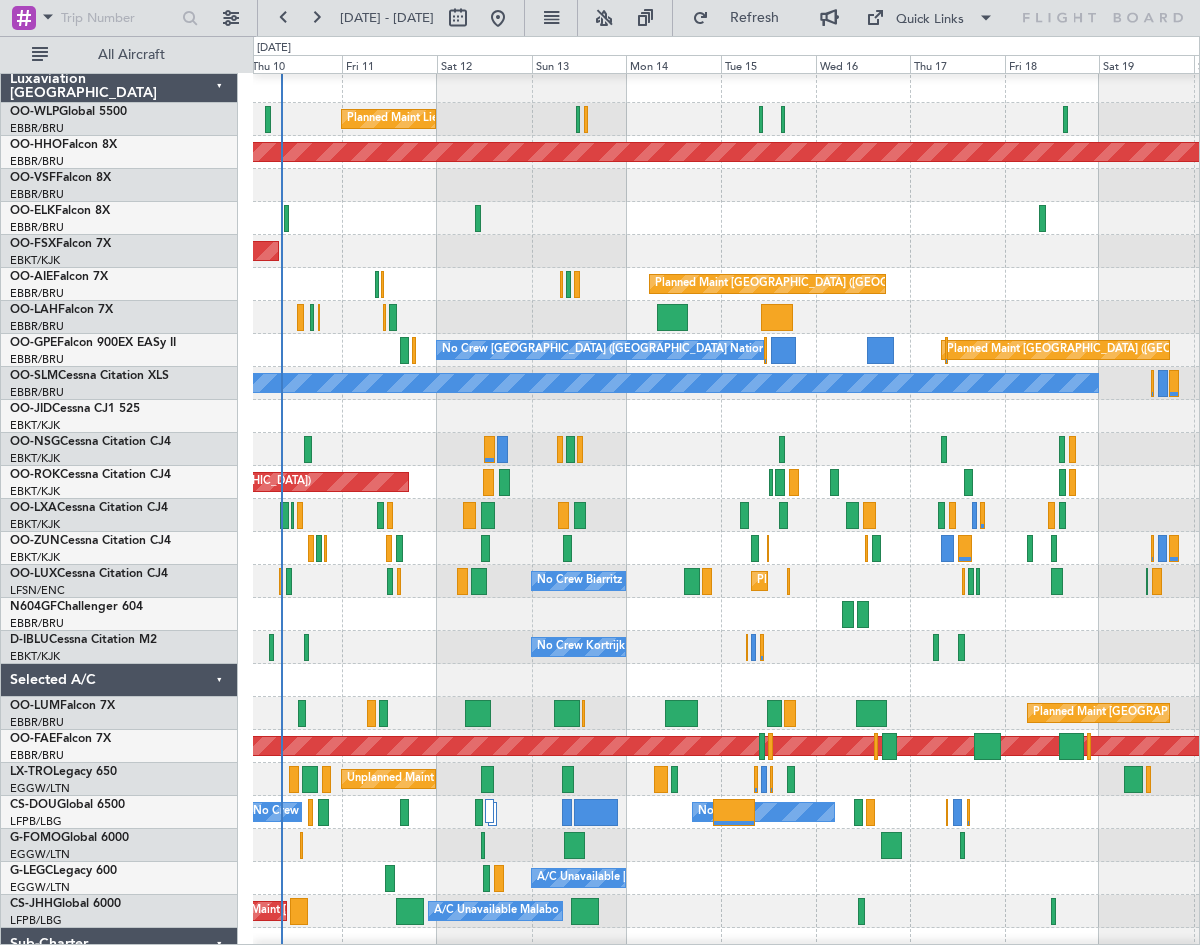 click on "No Crew Kortrijk-[GEOGRAPHIC_DATA]
No Crew Kortrijk-[GEOGRAPHIC_DATA]" 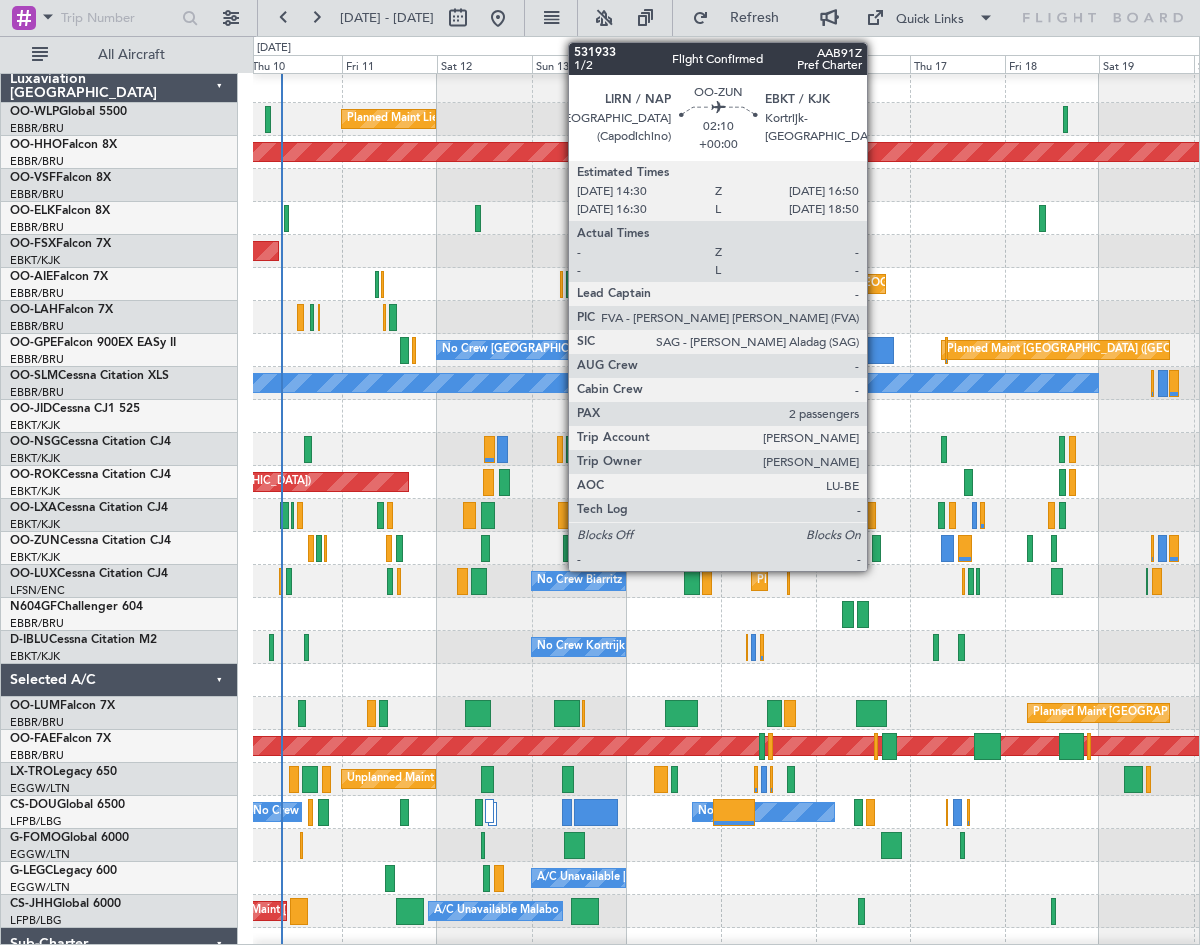 click 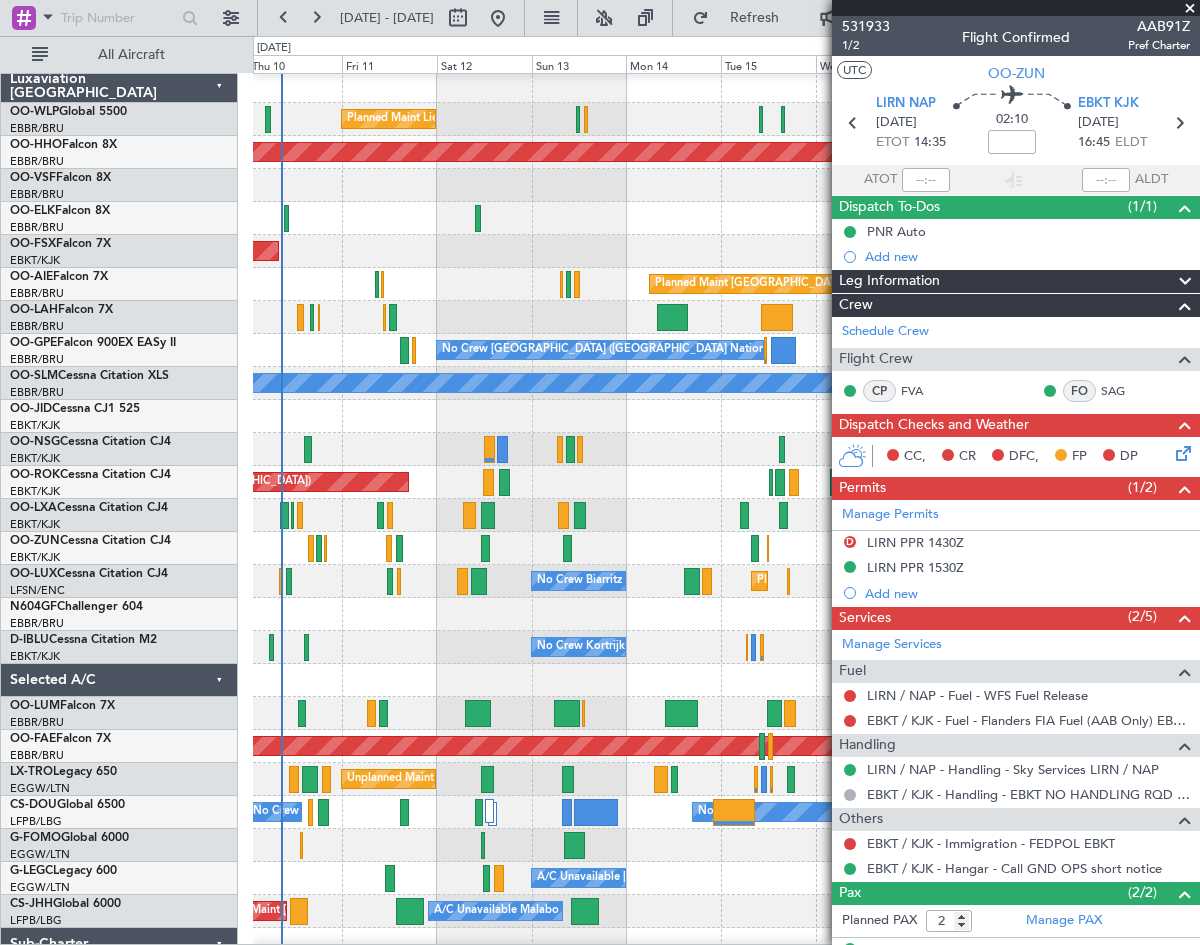 click at bounding box center (1190, 9) 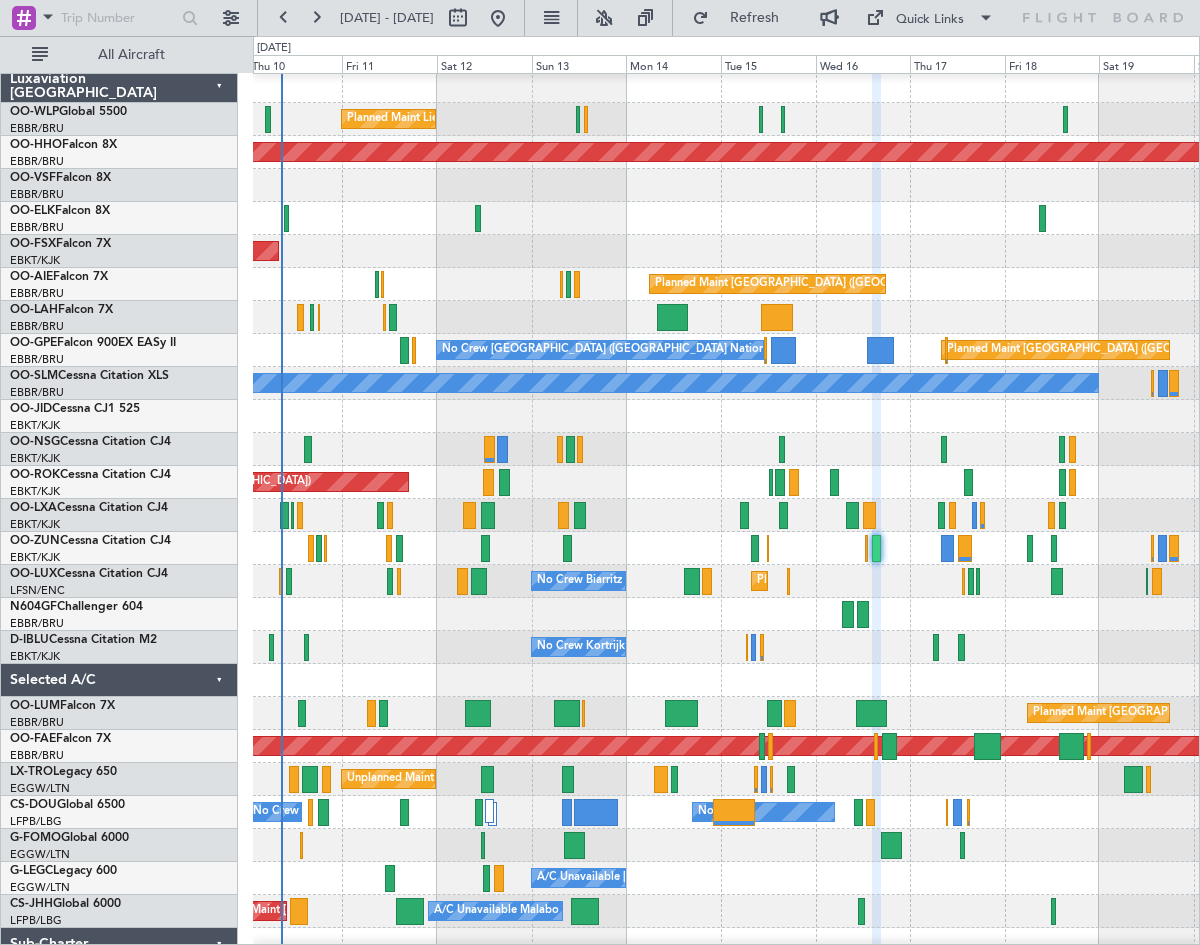 type on "0" 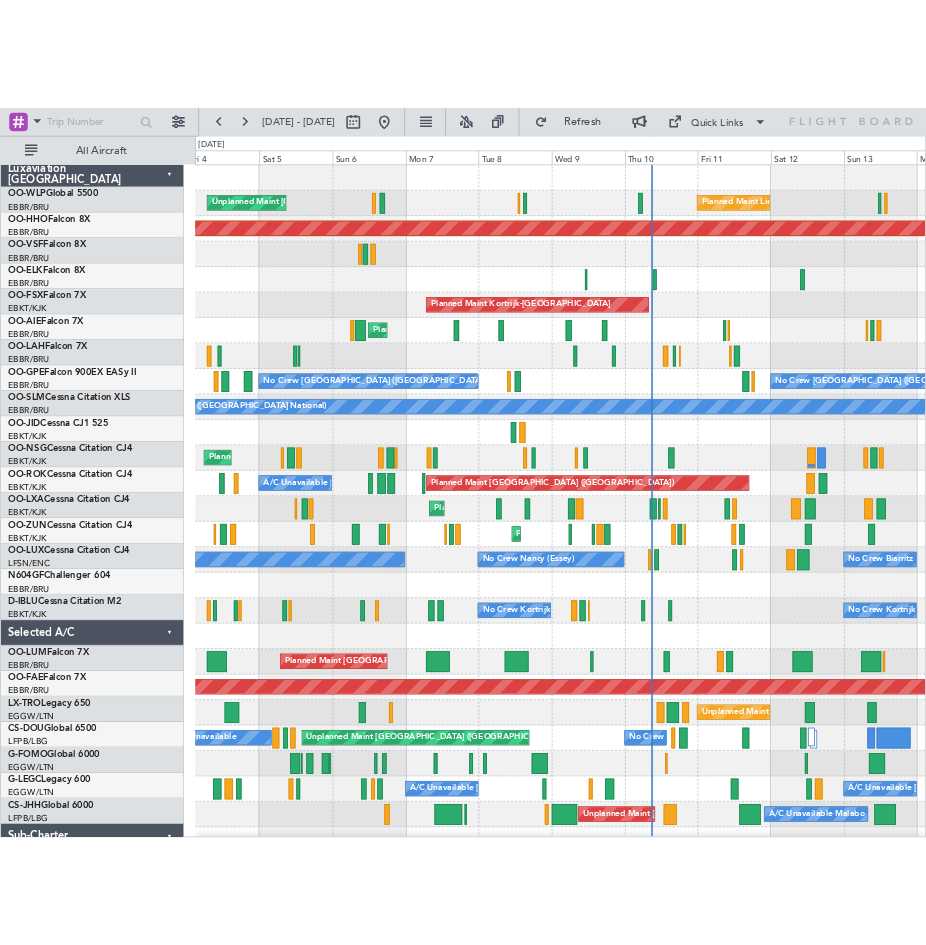 scroll, scrollTop: 0, scrollLeft: 0, axis: both 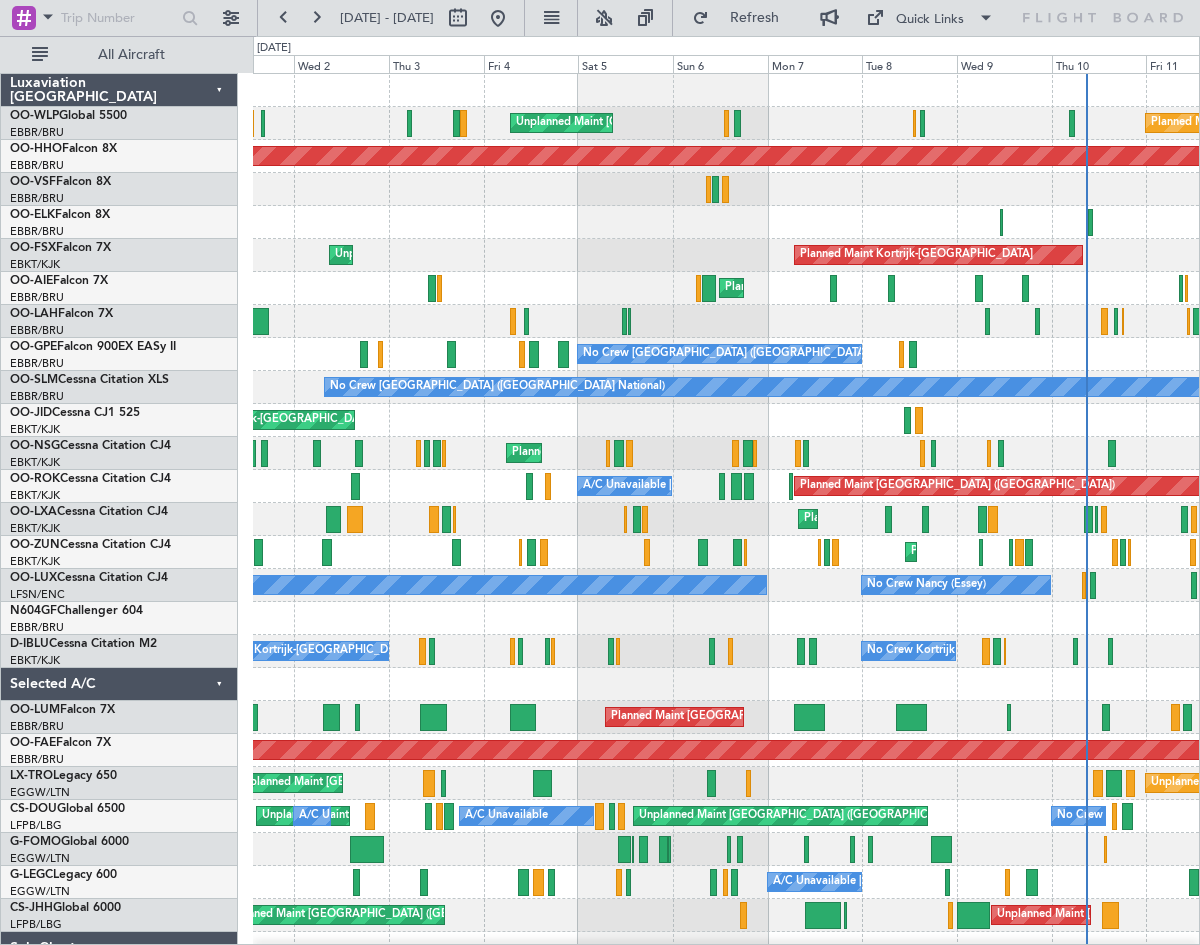 click on "[DATE] - [DATE]  Refresh Quick Links All Aircraft
Unplanned Maint [GEOGRAPHIC_DATA]-[GEOGRAPHIC_DATA]
Planned Maint Liege
Planned Maint Geneva ([GEOGRAPHIC_DATA])
Planned Maint Geneva ([GEOGRAPHIC_DATA])
Planned Maint [GEOGRAPHIC_DATA]-[GEOGRAPHIC_DATA]
Unplanned Maint [GEOGRAPHIC_DATA]-[GEOGRAPHIC_DATA]
Planned Maint [GEOGRAPHIC_DATA] ([GEOGRAPHIC_DATA])
Planned Maint [GEOGRAPHIC_DATA] ([GEOGRAPHIC_DATA])
No Crew [GEOGRAPHIC_DATA] (Brussels National)
No Crew [GEOGRAPHIC_DATA] (Brussels National)
No Crew [GEOGRAPHIC_DATA] (Brussels National)
No Crew [GEOGRAPHIC_DATA] (Brussels National)
Planned Maint [GEOGRAPHIC_DATA]-[GEOGRAPHIC_DATA]
Planned Maint [GEOGRAPHIC_DATA] ([GEOGRAPHIC_DATA])
Planned Maint [GEOGRAPHIC_DATA] ([GEOGRAPHIC_DATA])
A/C Unavailable [GEOGRAPHIC_DATA]-[GEOGRAPHIC_DATA]
Planned Maint [GEOGRAPHIC_DATA]-[GEOGRAPHIC_DATA]
Planned Maint [GEOGRAPHIC_DATA]-[GEOGRAPHIC_DATA]
No Crew [PERSON_NAME] ([PERSON_NAME])
0" at bounding box center (600, 472) 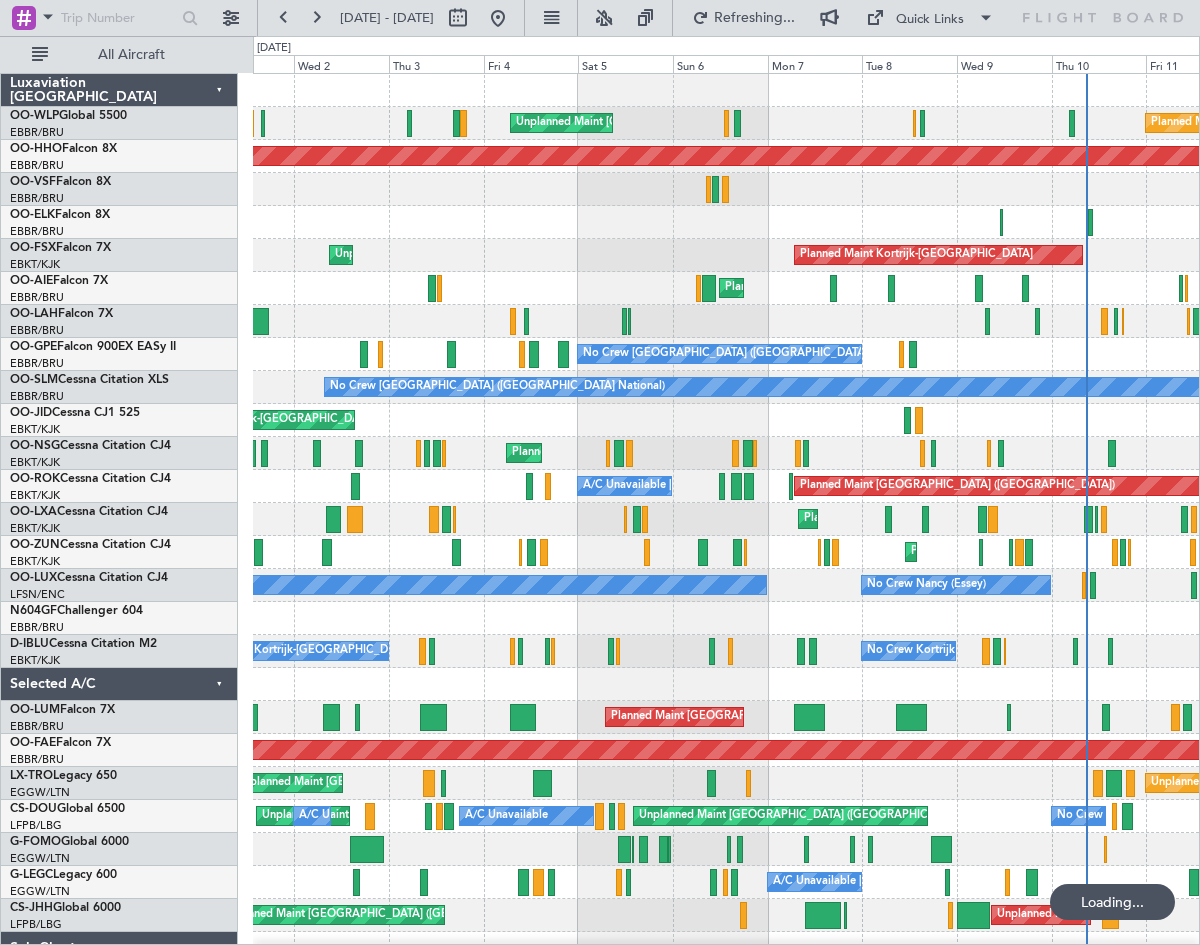 click on "Planned Maint [GEOGRAPHIC_DATA] ([GEOGRAPHIC_DATA] National)
No Crew [GEOGRAPHIC_DATA] (Brussels National)
No Crew [GEOGRAPHIC_DATA] (Brussels National)" 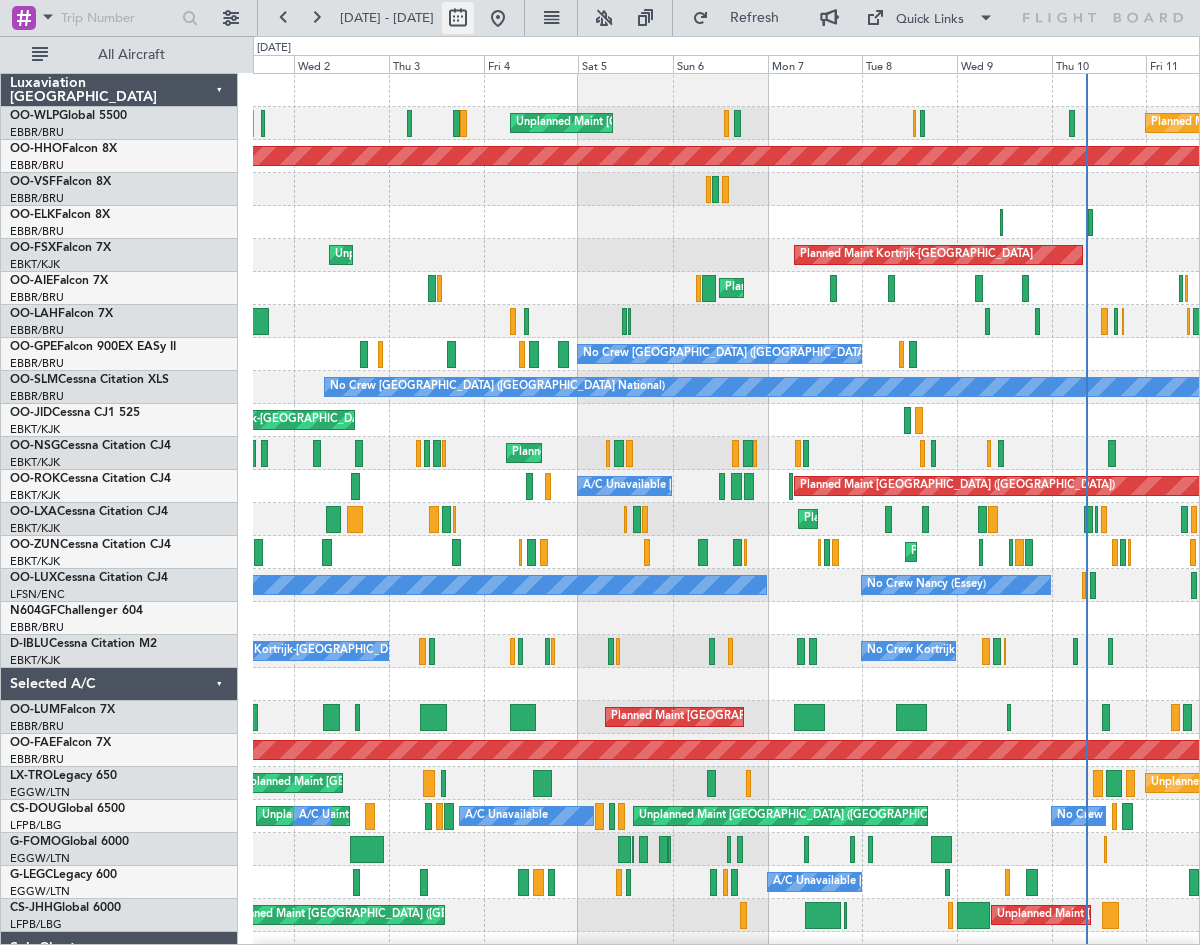 click on "Date Selector" at bounding box center [488, 44] 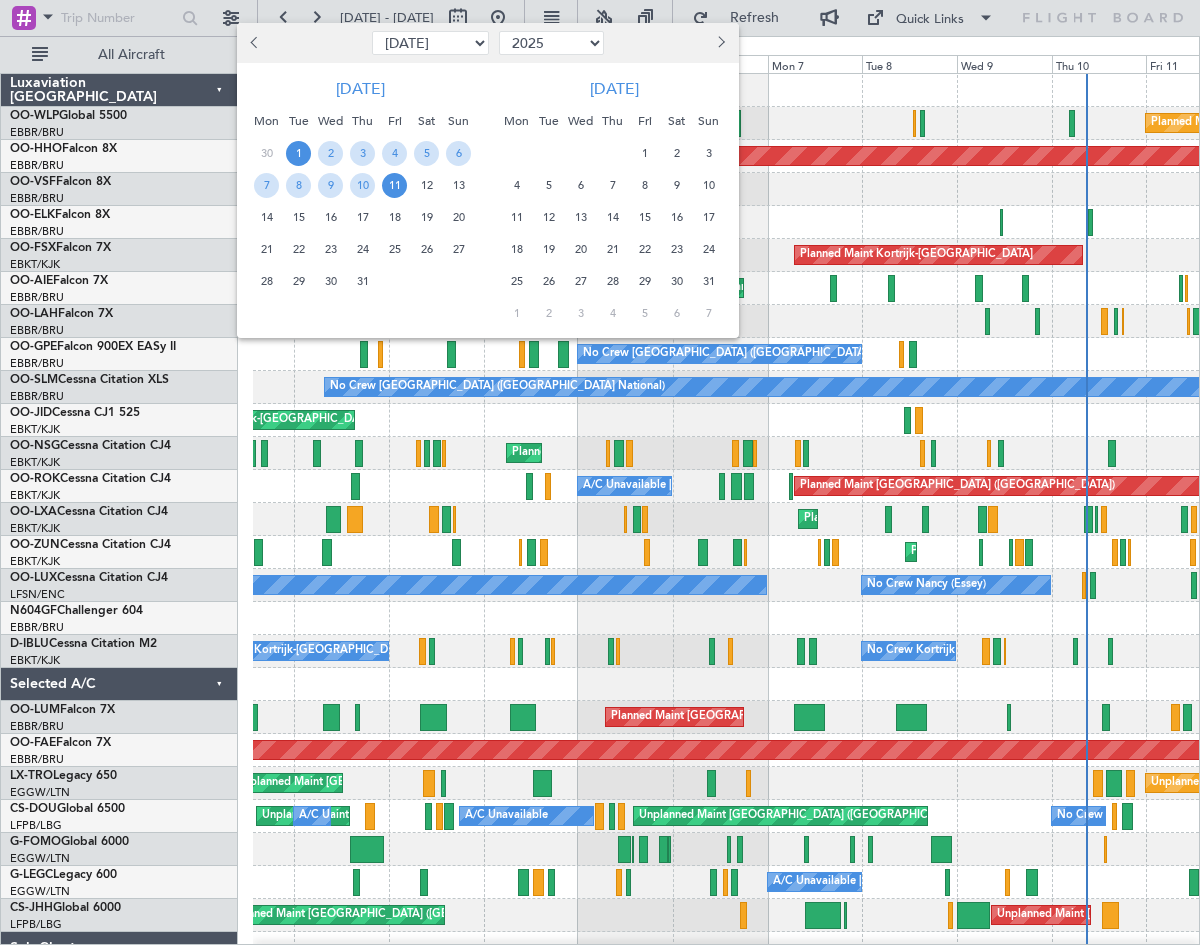 click at bounding box center (256, 42) 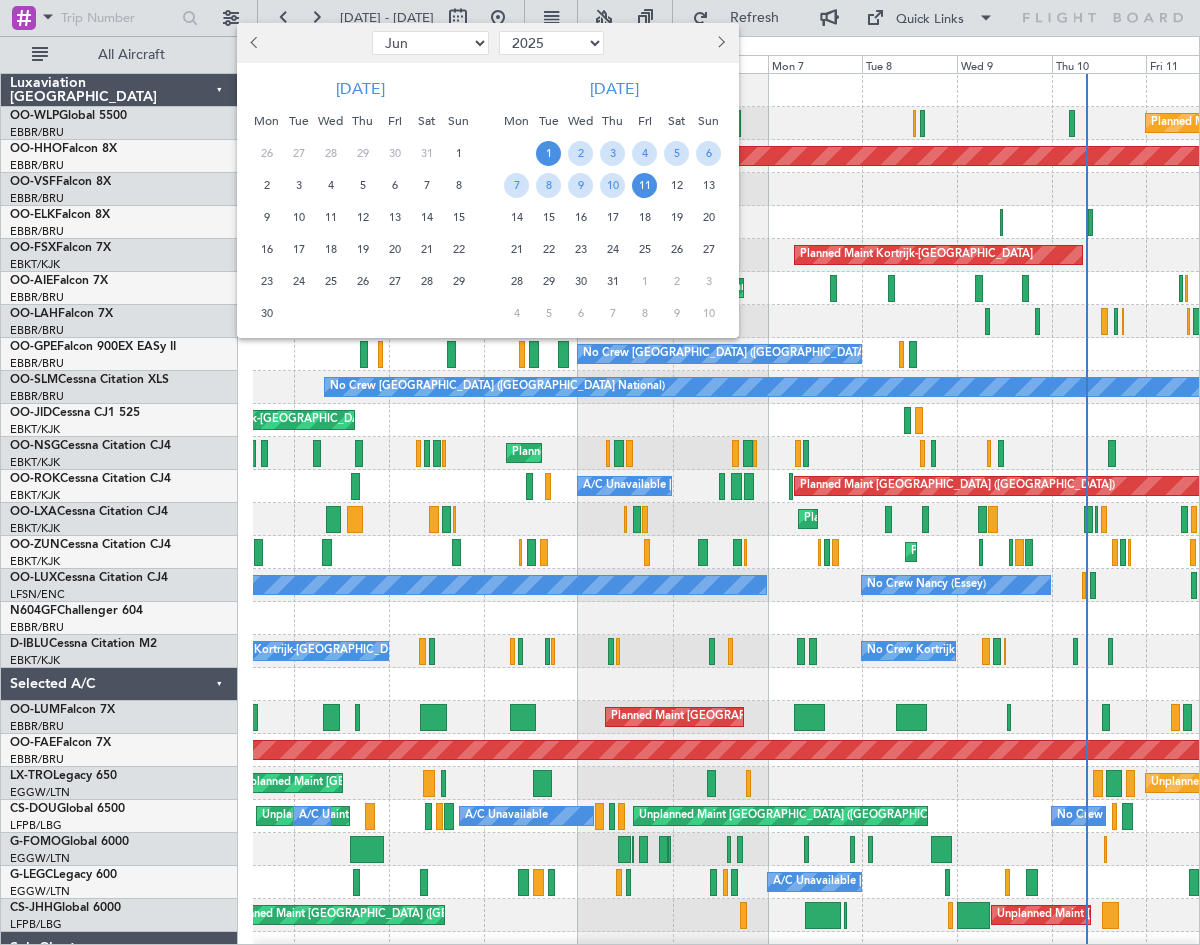 click at bounding box center [256, 42] 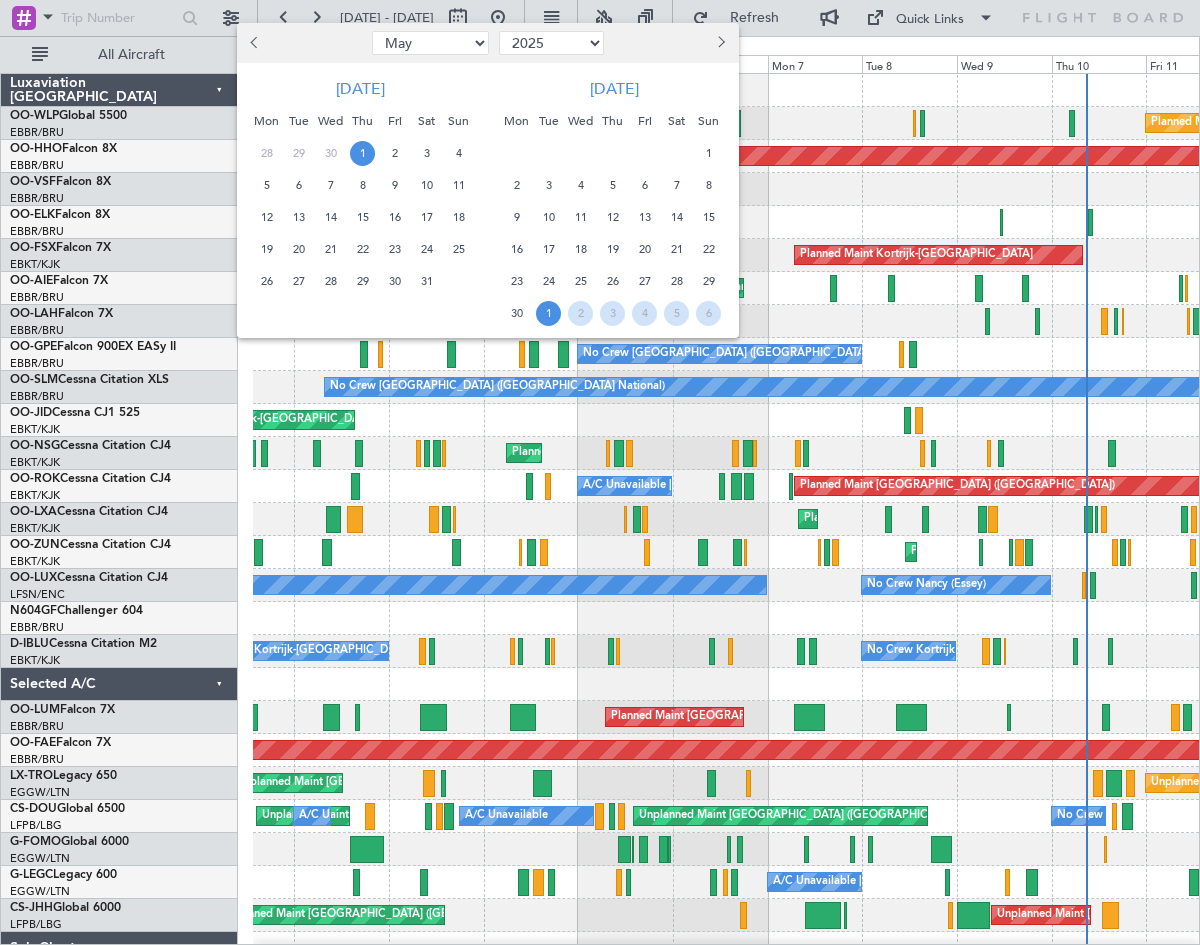 click on "1" at bounding box center (362, 153) 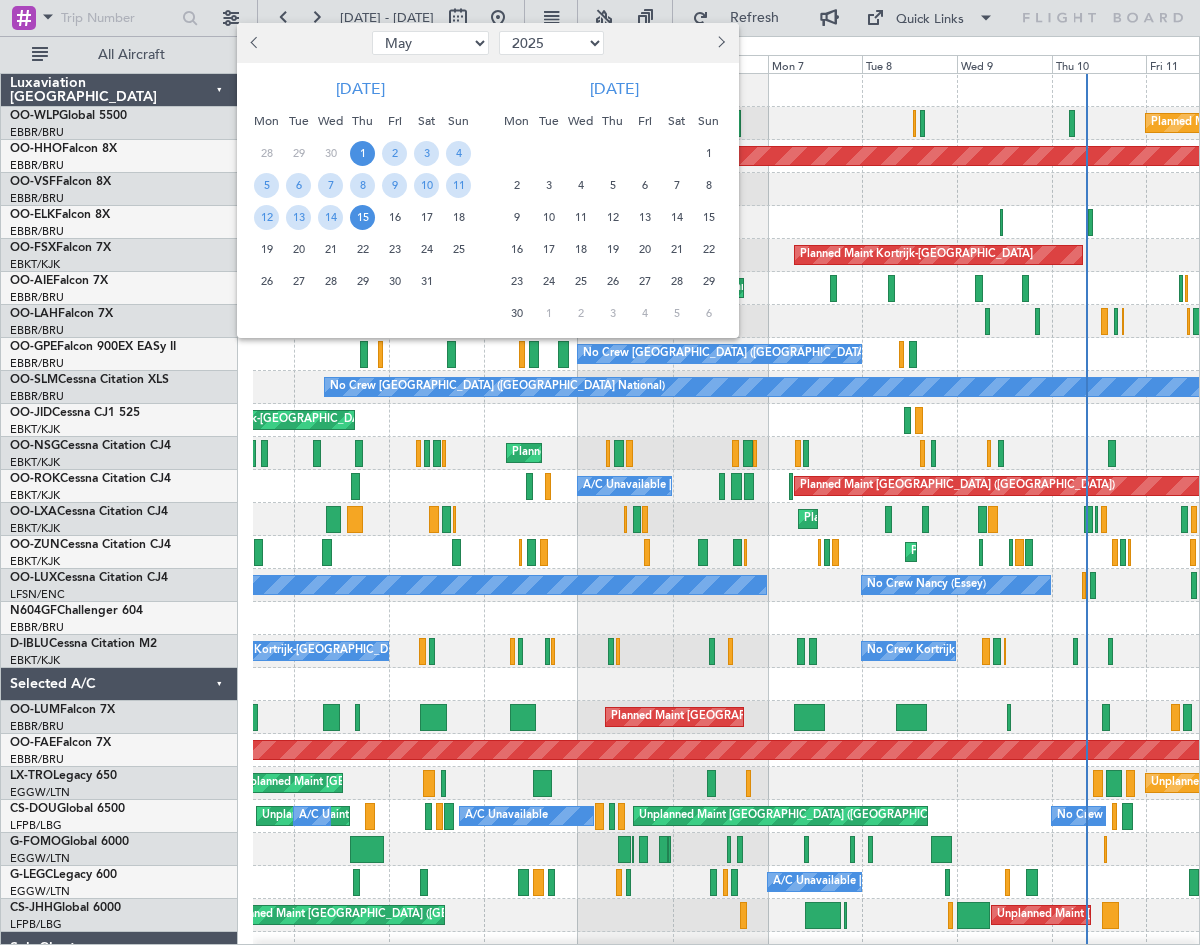 click on "15" at bounding box center [362, 217] 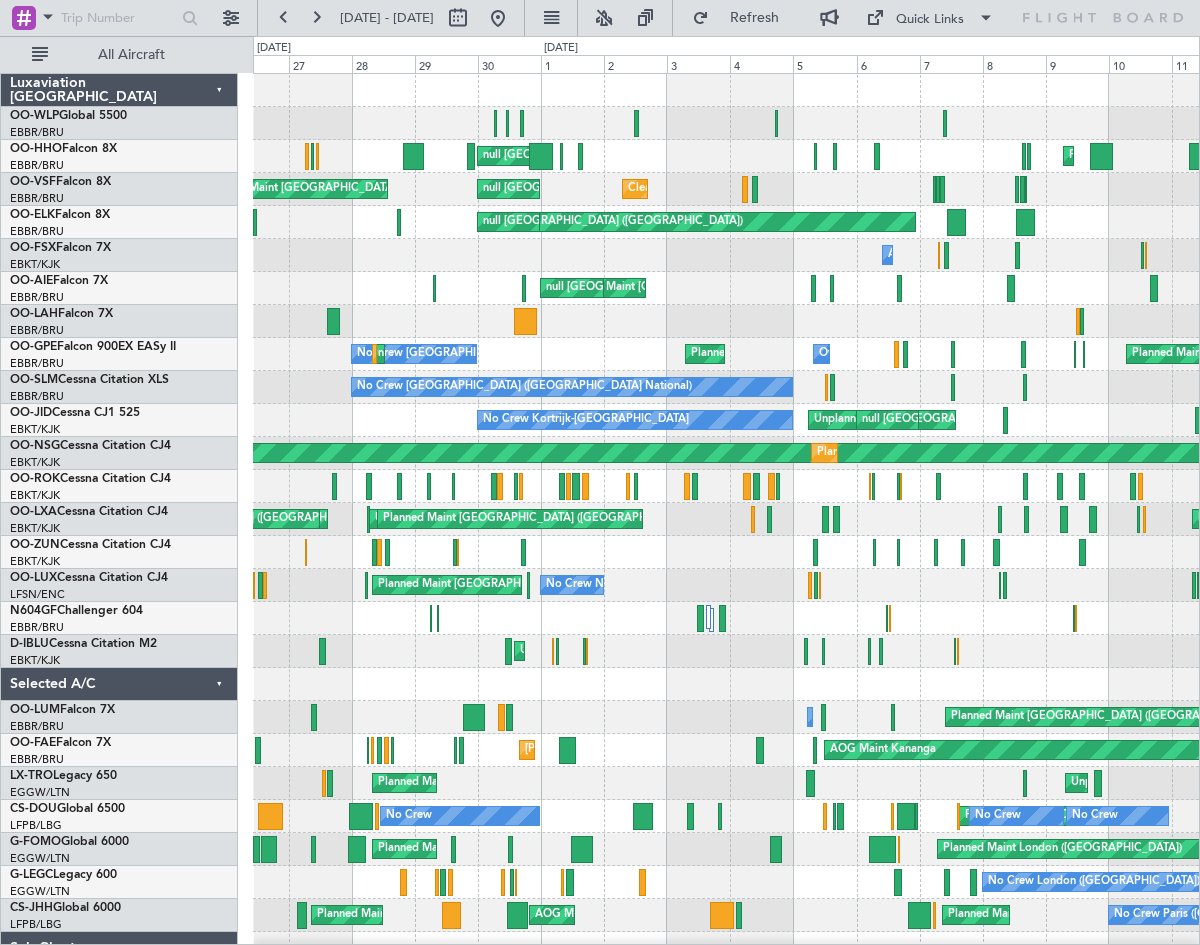 click on "Planned Maint Milan (Linate)
Planned Maint Geneva ([GEOGRAPHIC_DATA])
null [GEOGRAPHIC_DATA] ([GEOGRAPHIC_DATA])
null [GEOGRAPHIC_DATA] ([GEOGRAPHIC_DATA])
Planned Maint Geneva ([GEOGRAPHIC_DATA])
Planned Maint Geneva ([GEOGRAPHIC_DATA])
Cleaning [GEOGRAPHIC_DATA] ([GEOGRAPHIC_DATA])
null [GEOGRAPHIC_DATA] ([GEOGRAPHIC_DATA])
Unplanned Maint [GEOGRAPHIC_DATA] ([GEOGRAPHIC_DATA] National)
null [GEOGRAPHIC_DATA] ([GEOGRAPHIC_DATA])
null [GEOGRAPHIC_DATA] ([GEOGRAPHIC_DATA])
Cleaning [GEOGRAPHIC_DATA] ([GEOGRAPHIC_DATA])
A/C Unavailable [GEOGRAPHIC_DATA]-[GEOGRAPHIC_DATA]
Planned Maint [GEOGRAPHIC_DATA]-[GEOGRAPHIC_DATA]
null [GEOGRAPHIC_DATA]-[GEOGRAPHIC_DATA]
Planned Maint [GEOGRAPHIC_DATA]-[GEOGRAPHIC_DATA]
Planned Maint [GEOGRAPHIC_DATA] ([GEOGRAPHIC_DATA])
null [GEOGRAPHIC_DATA] ([GEOGRAPHIC_DATA])
Cleaning [GEOGRAPHIC_DATA] ([GEOGRAPHIC_DATA])
null [GEOGRAPHIC_DATA] ([GEOGRAPHIC_DATA])" 